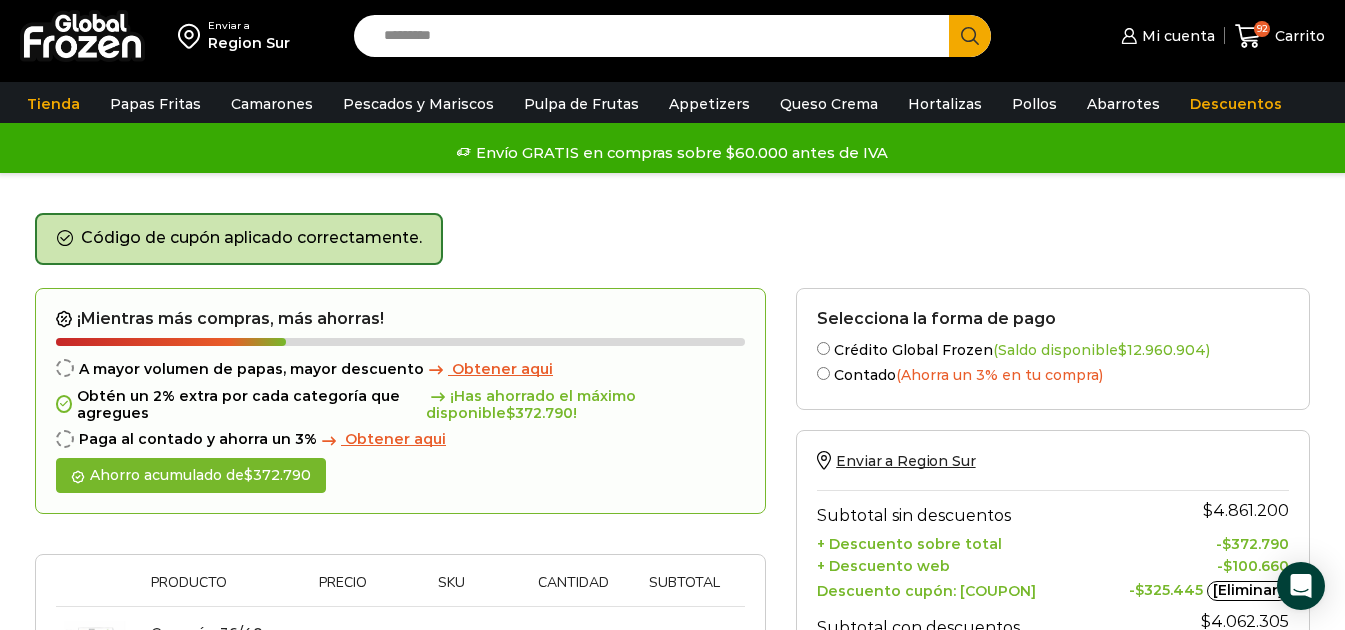scroll, scrollTop: 200, scrollLeft: 0, axis: vertical 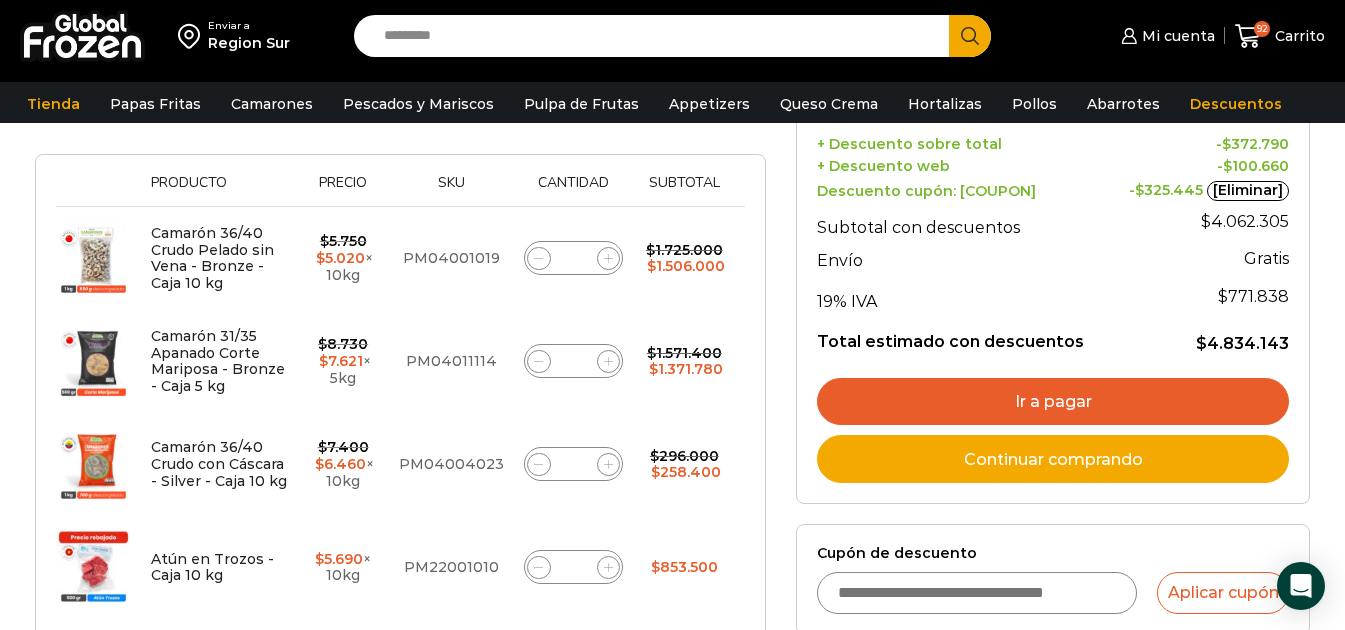 click on "Ir a pagar" at bounding box center (1053, 402) 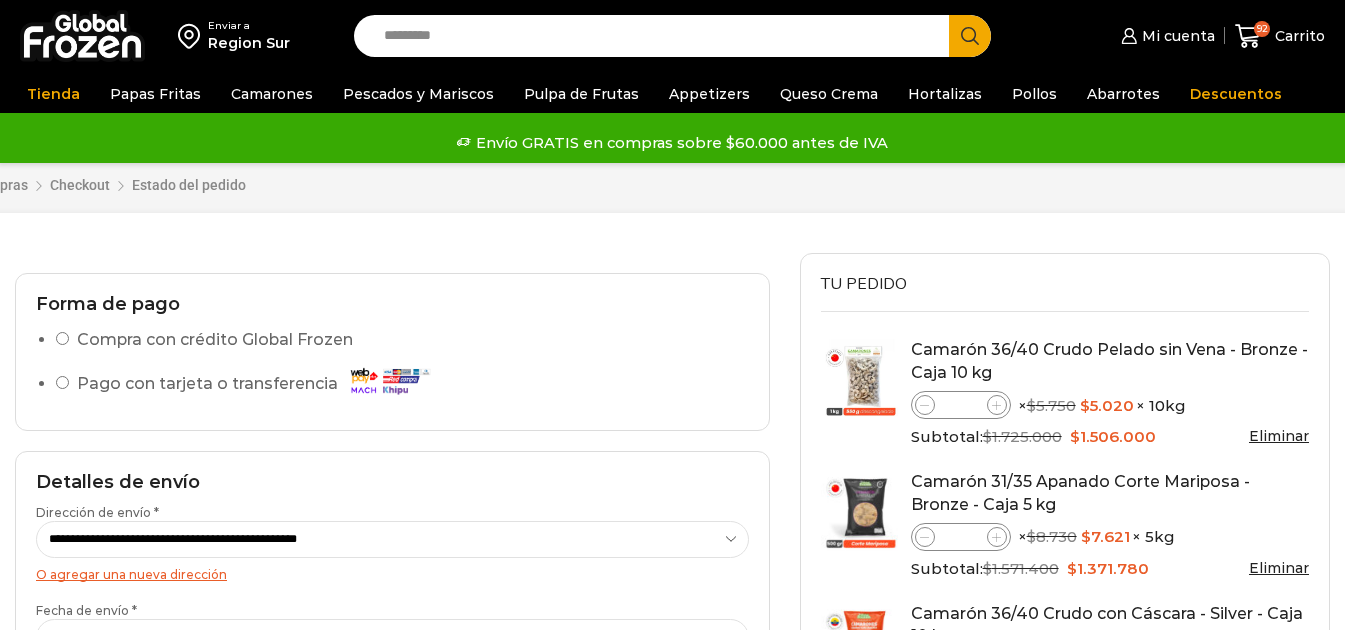 scroll, scrollTop: 0, scrollLeft: 0, axis: both 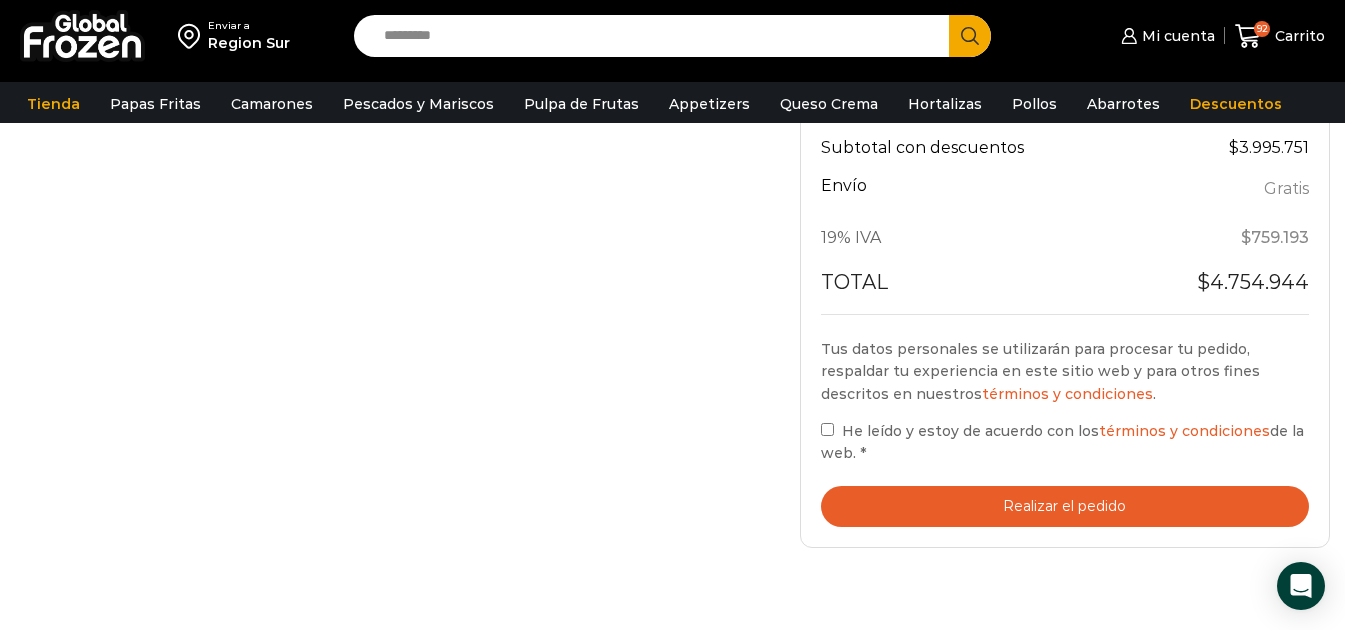 click on "Realizar el pedido" at bounding box center [1065, 506] 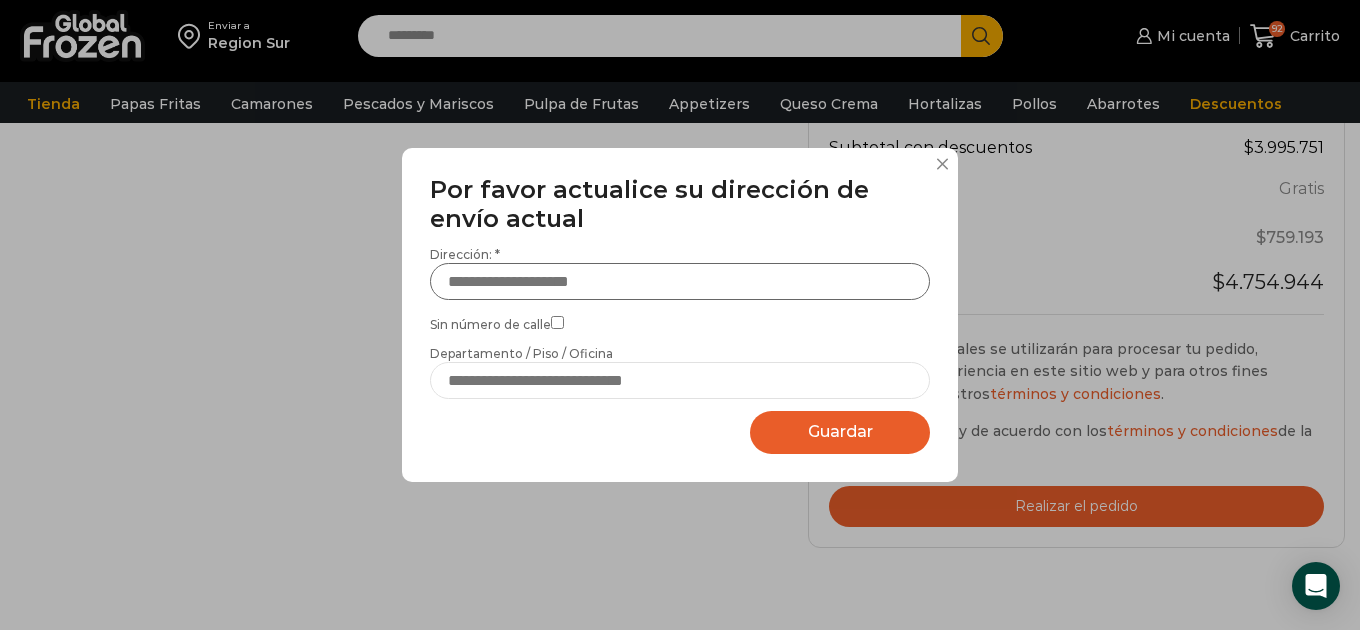 click on "Dirección: *" at bounding box center (680, 281) 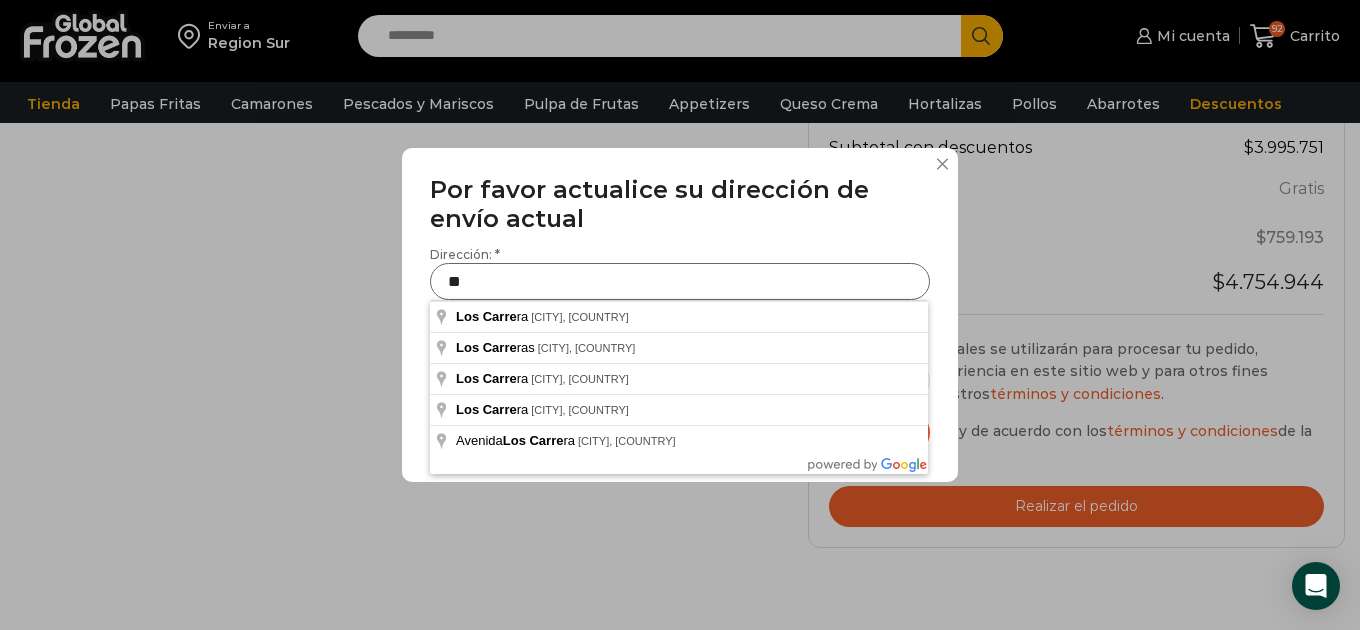type on "*" 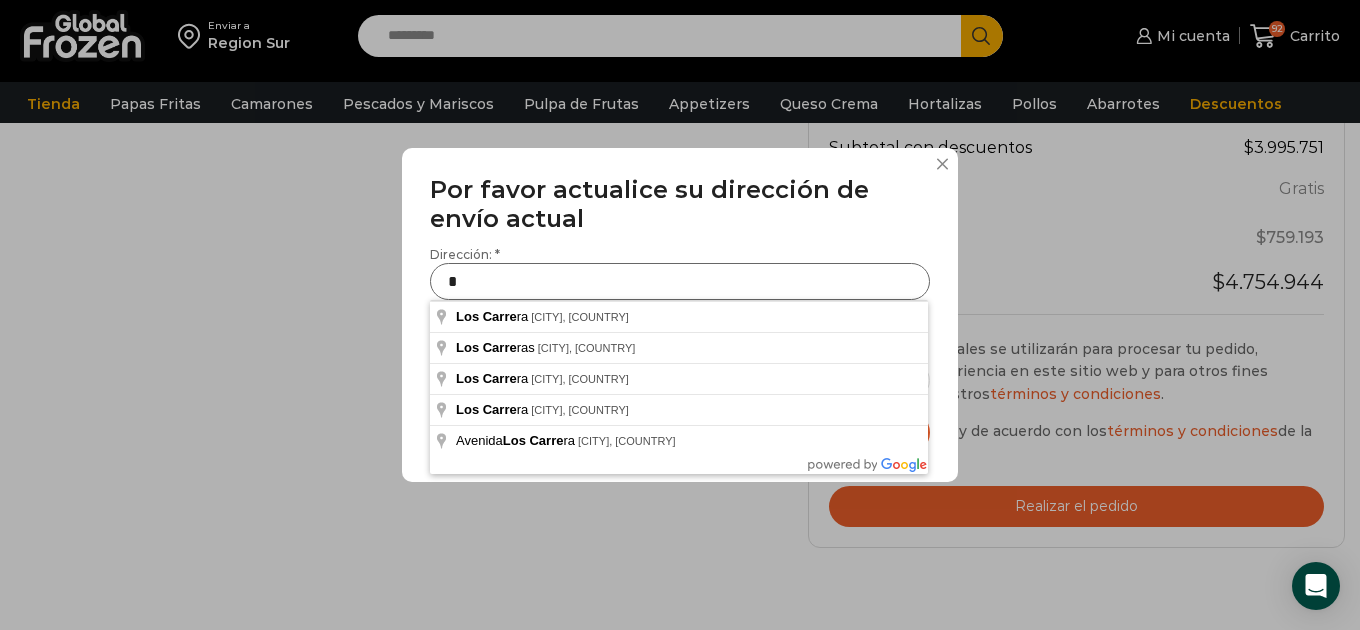 type 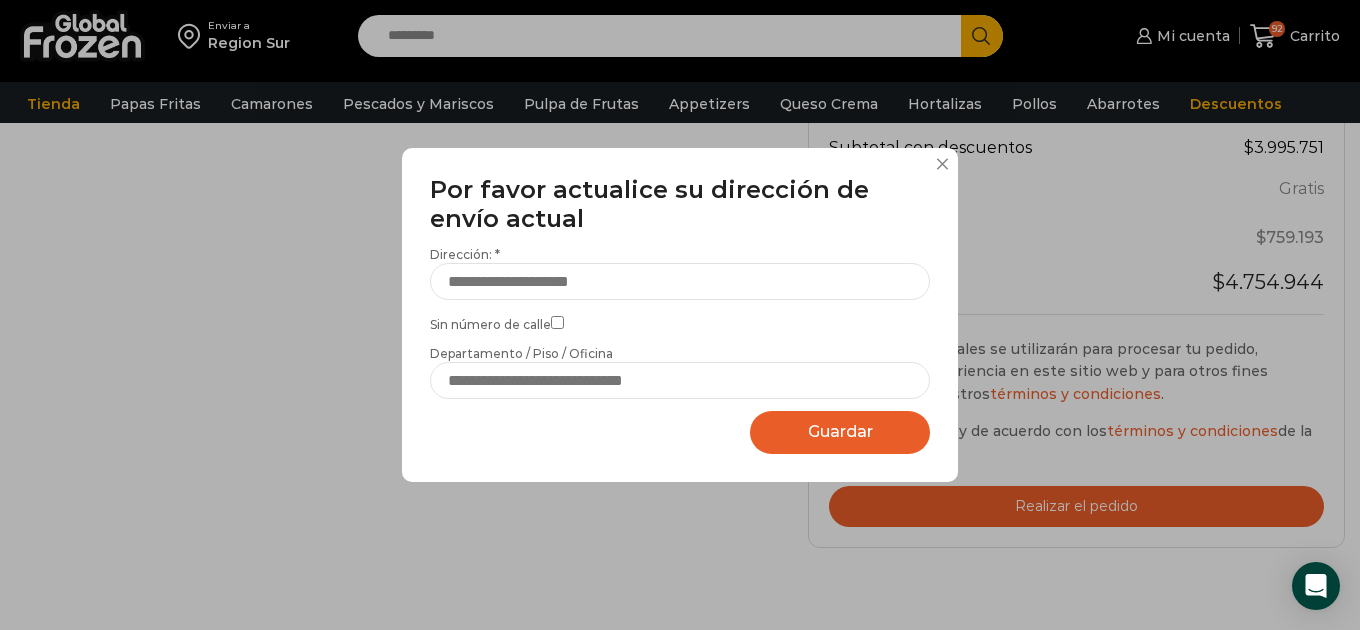 click at bounding box center [942, 164] 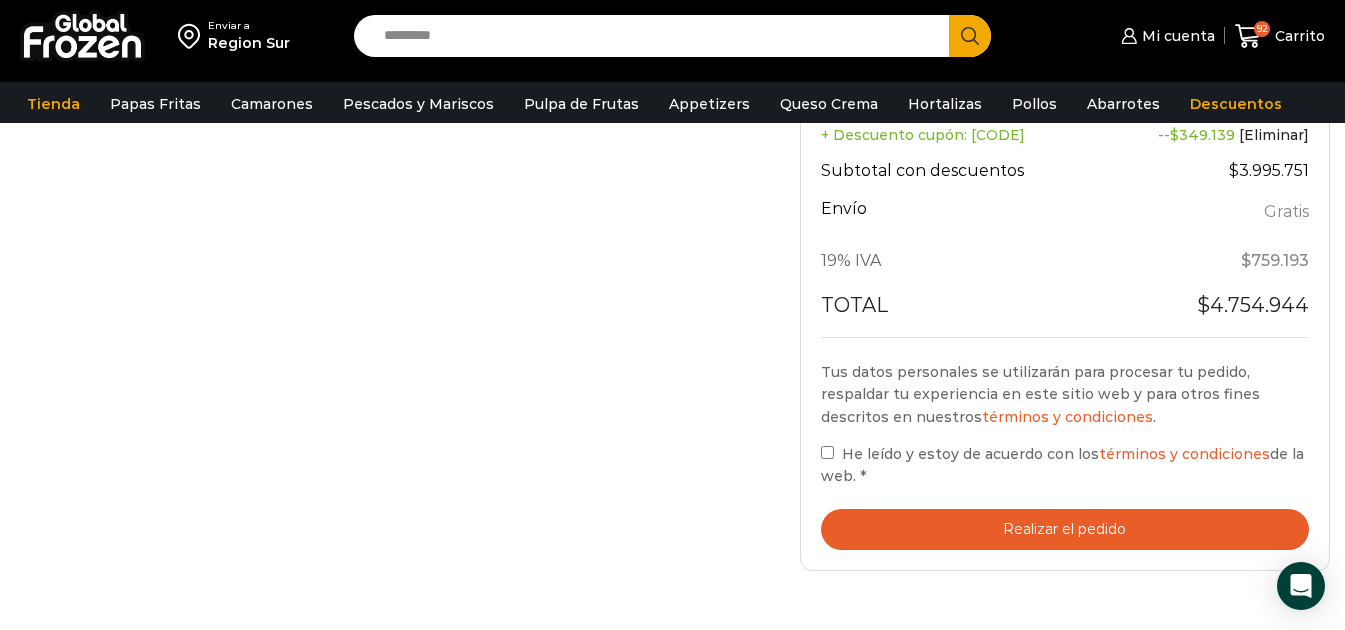 scroll, scrollTop: 1200, scrollLeft: 0, axis: vertical 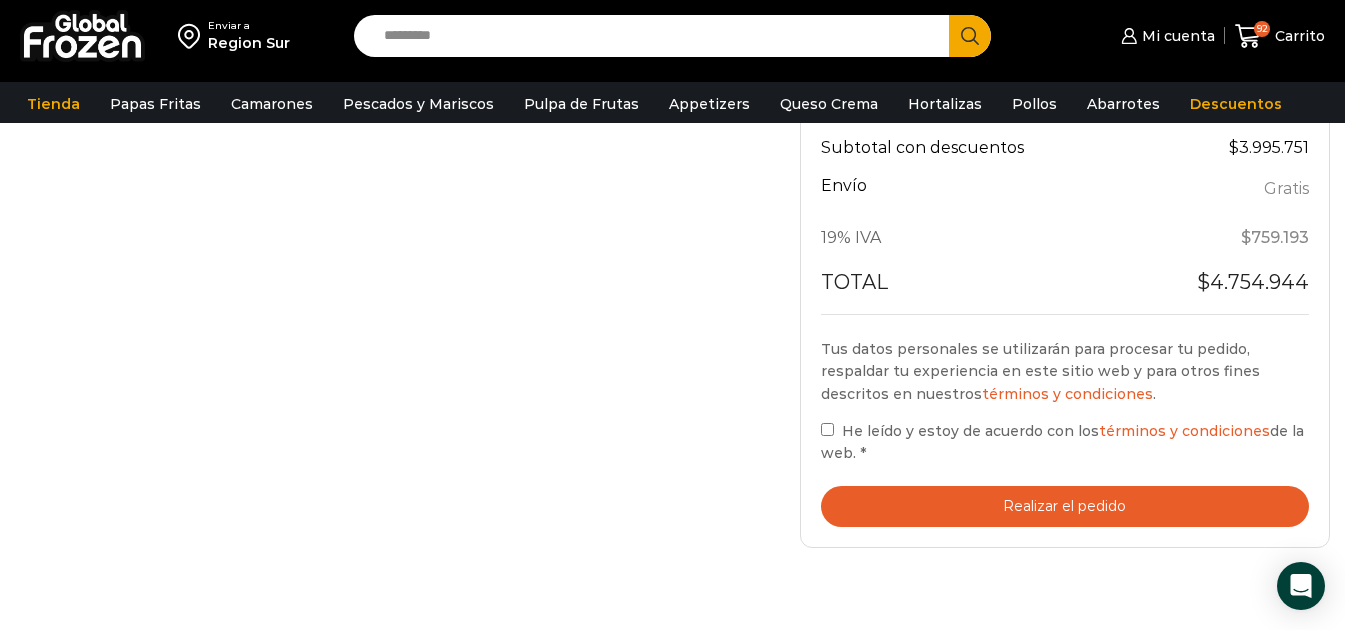 click on "Realizar el pedido" at bounding box center (1065, 506) 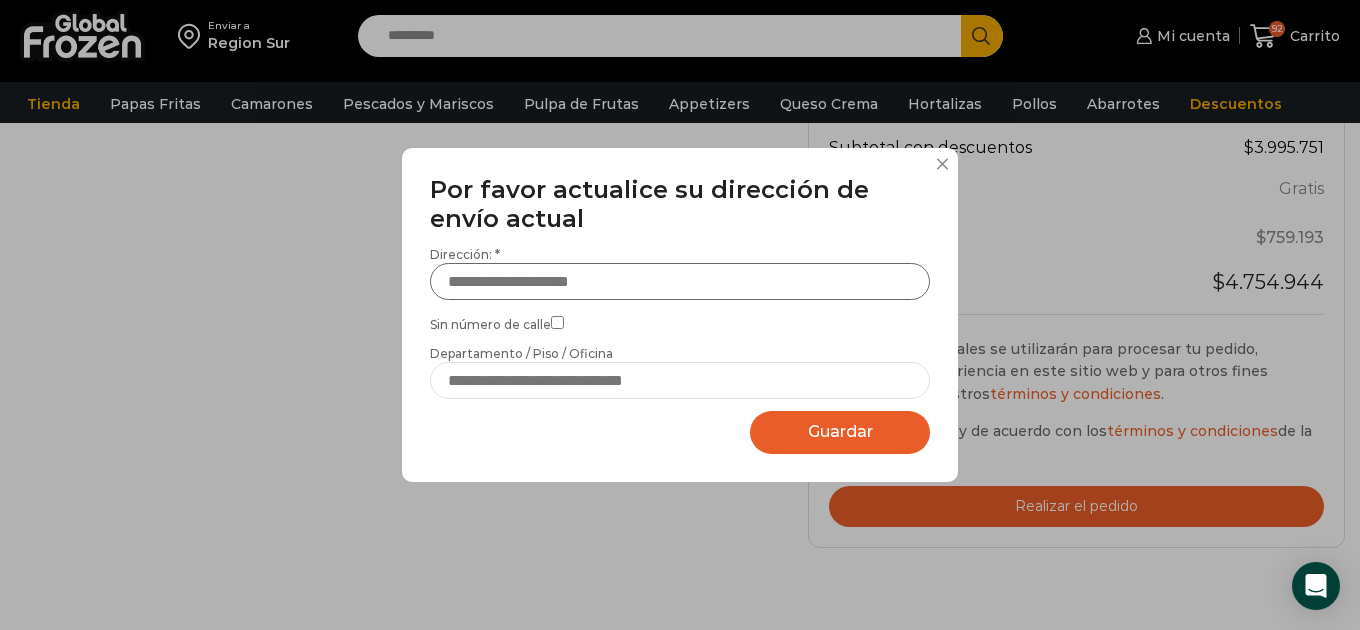 click on "Dirección: *" at bounding box center (680, 281) 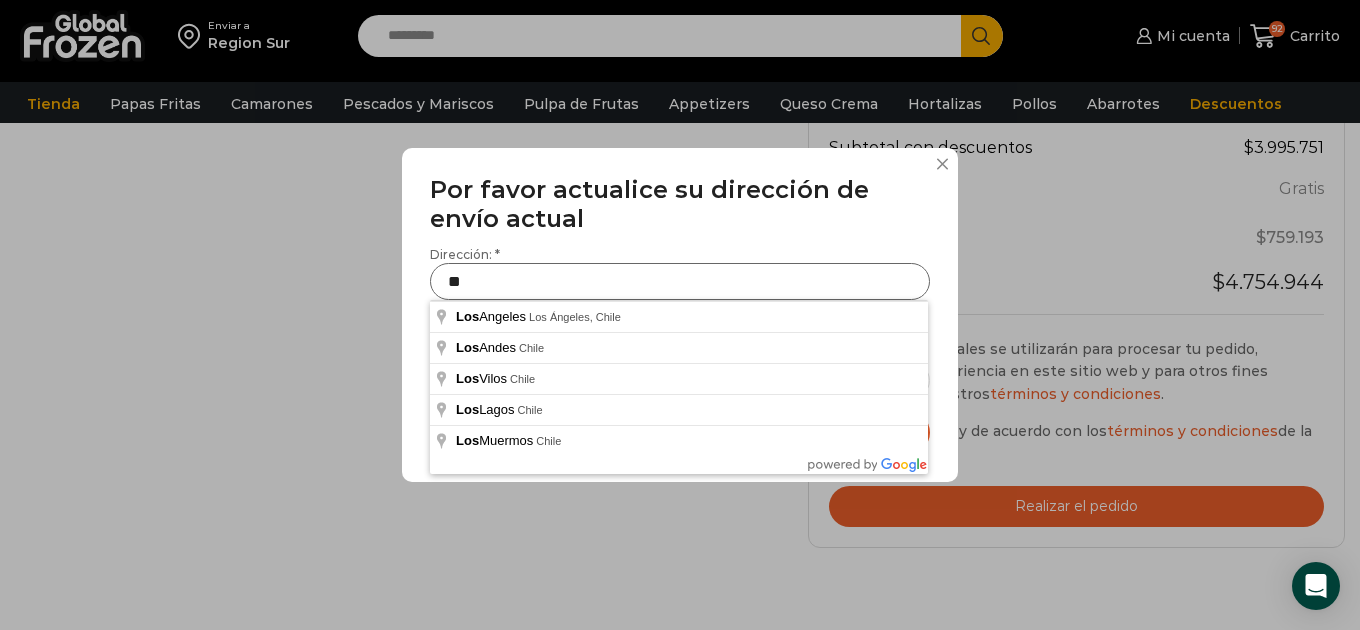 type on "*" 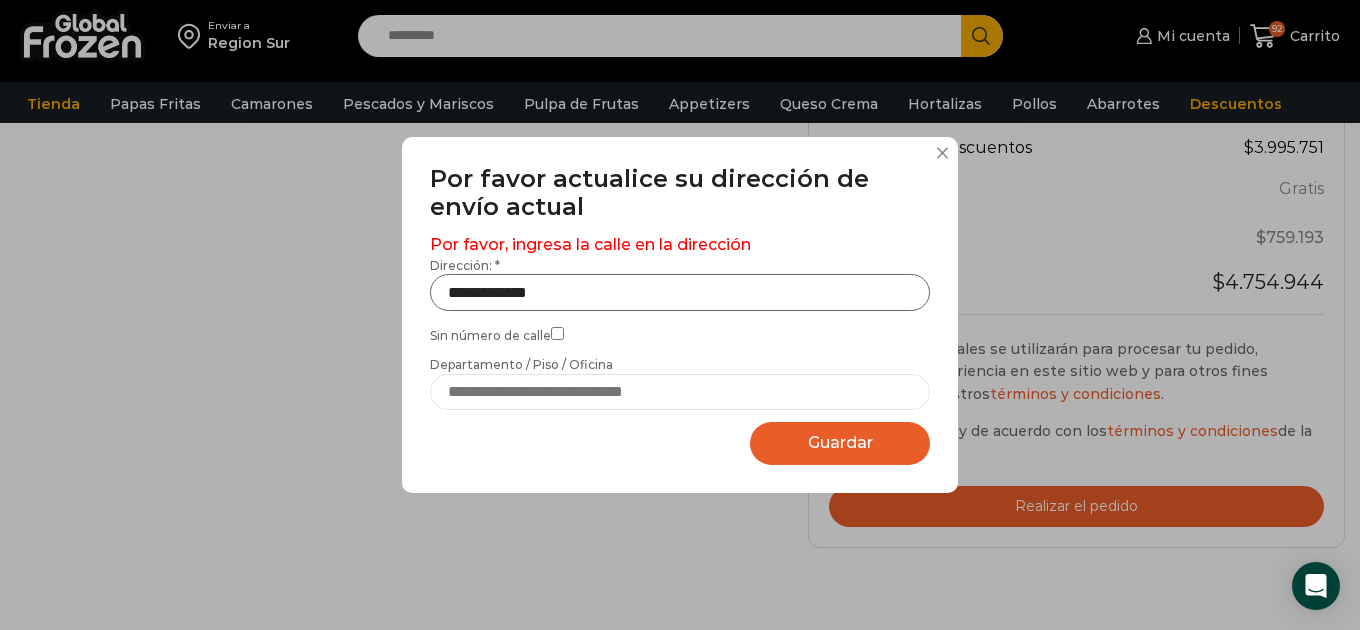 click on "**********" at bounding box center (680, 292) 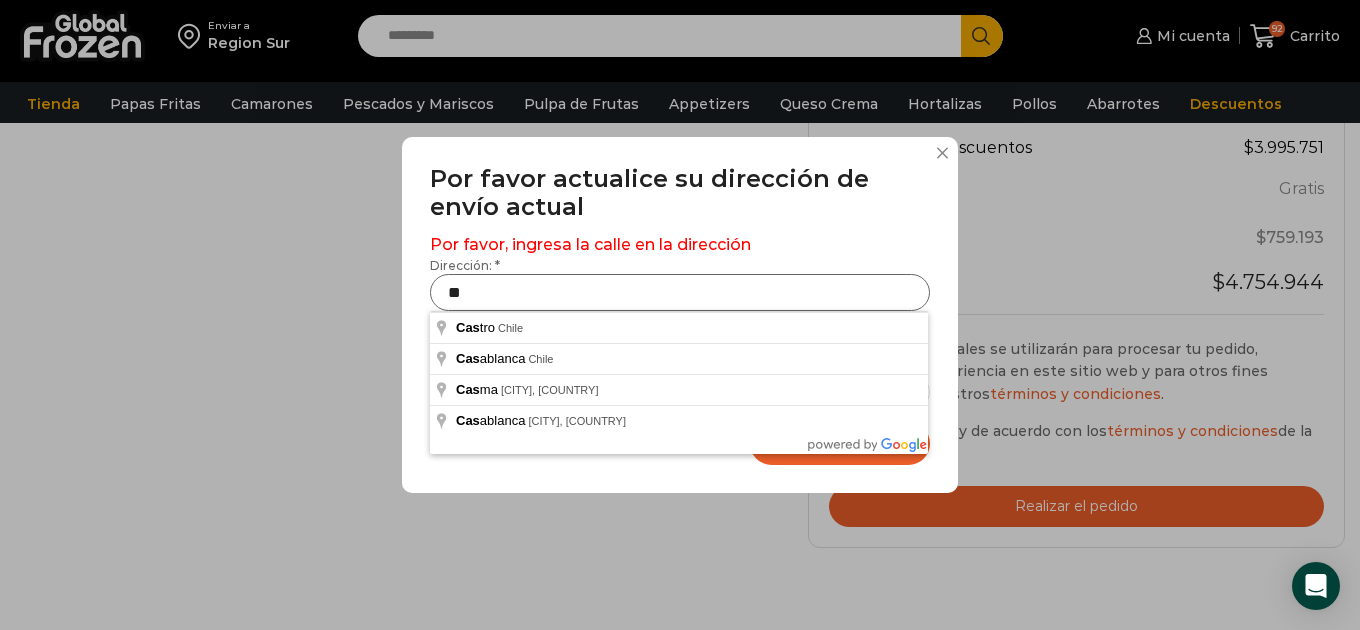 type on "*" 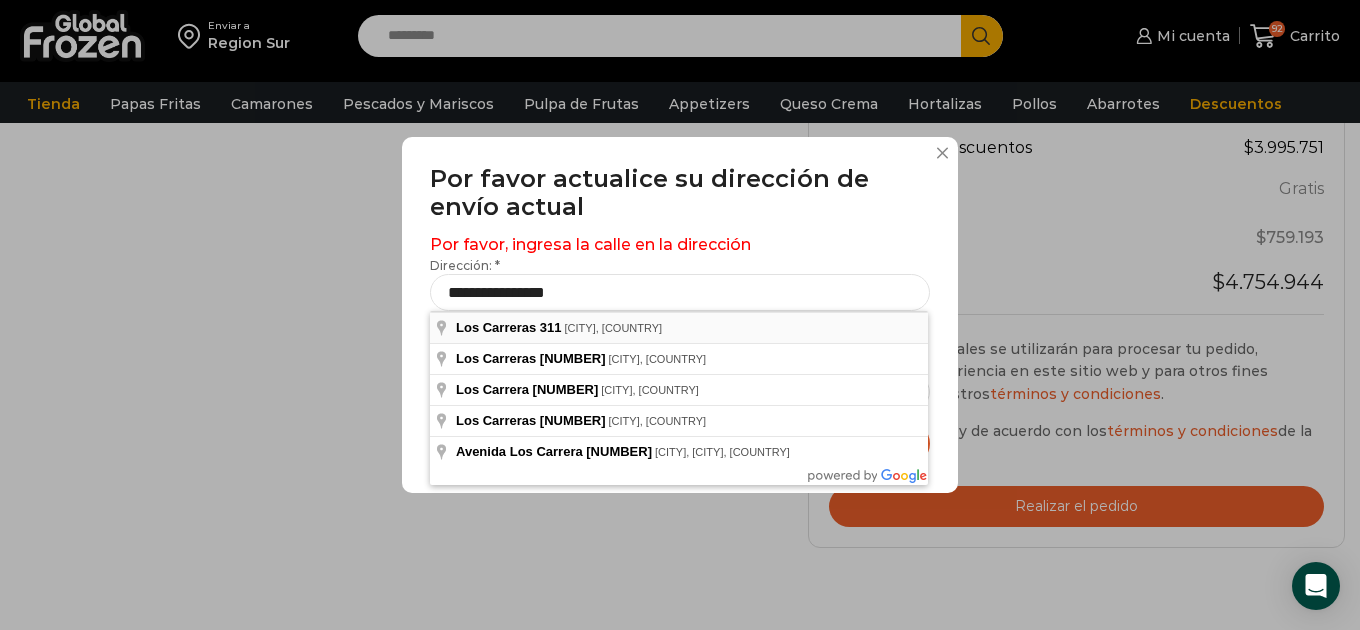 type on "**********" 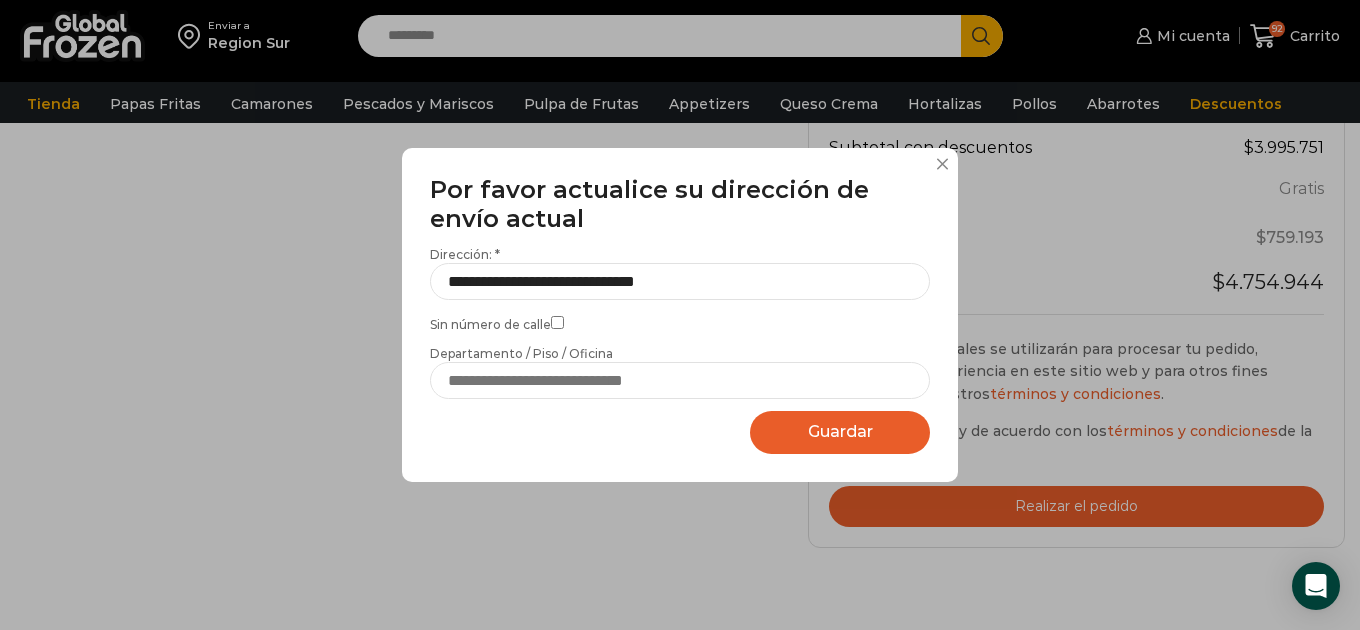 click on "Guardar" at bounding box center [840, 431] 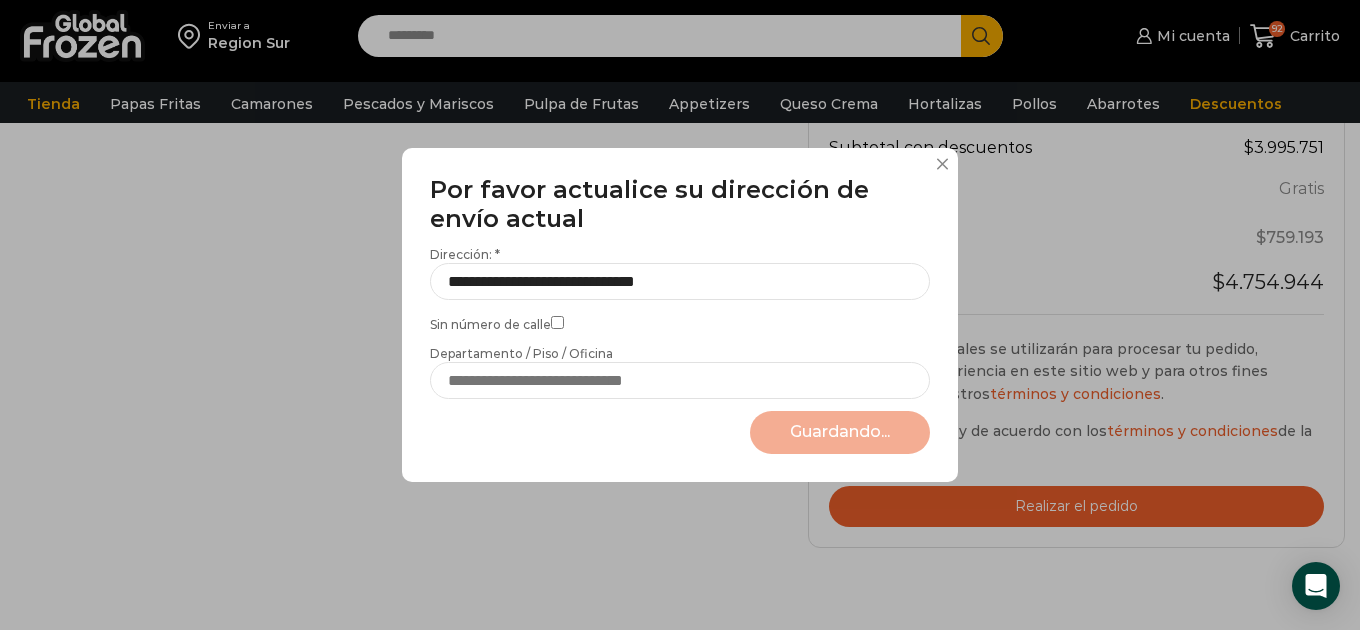 select on "*******" 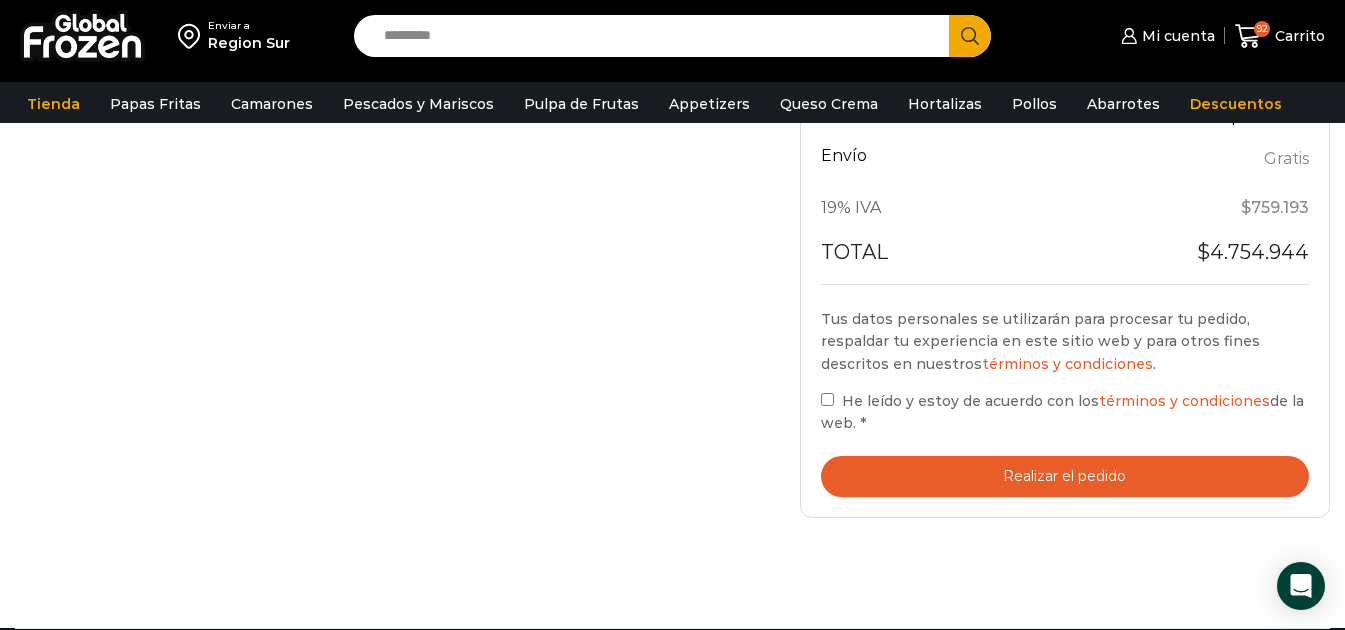 scroll, scrollTop: 1200, scrollLeft: 0, axis: vertical 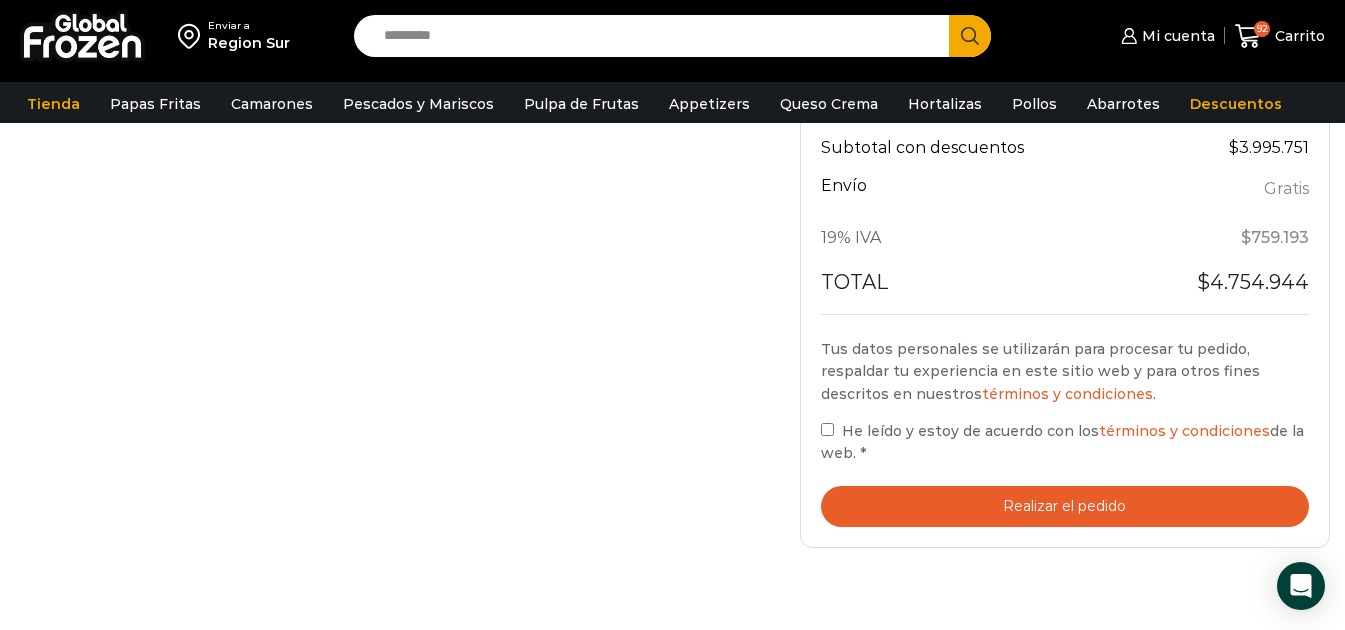 click on "Realizar el pedido" at bounding box center (1065, 506) 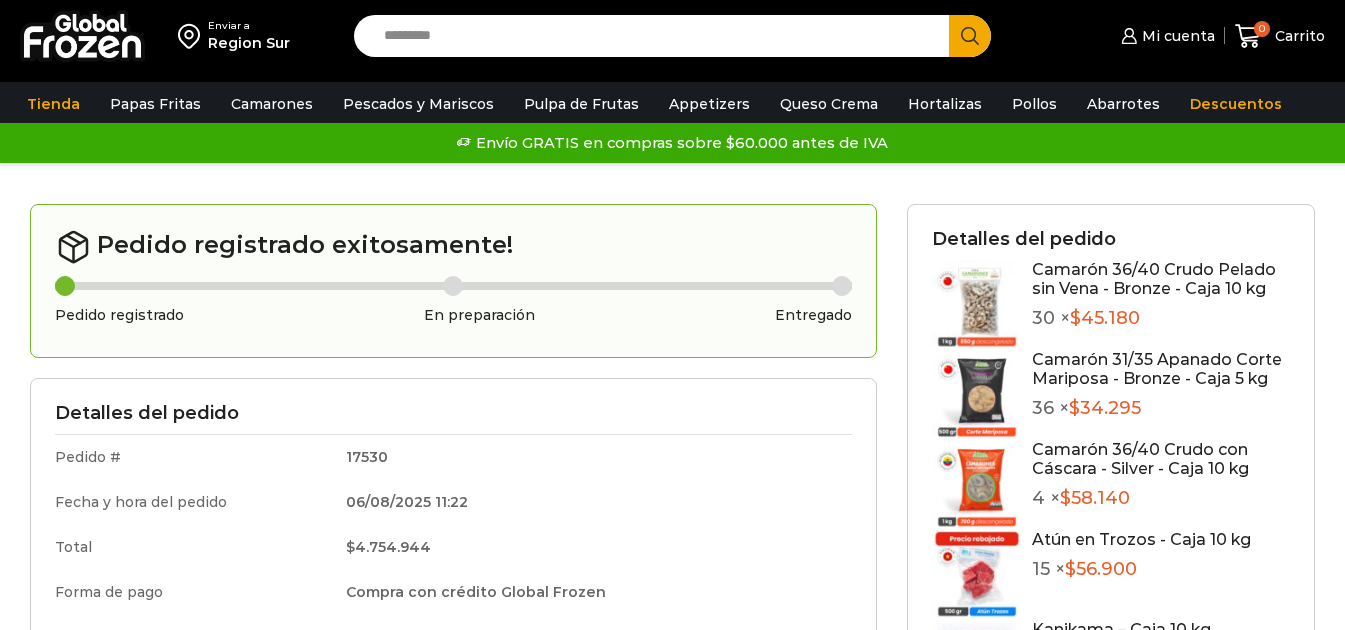 scroll, scrollTop: 0, scrollLeft: 0, axis: both 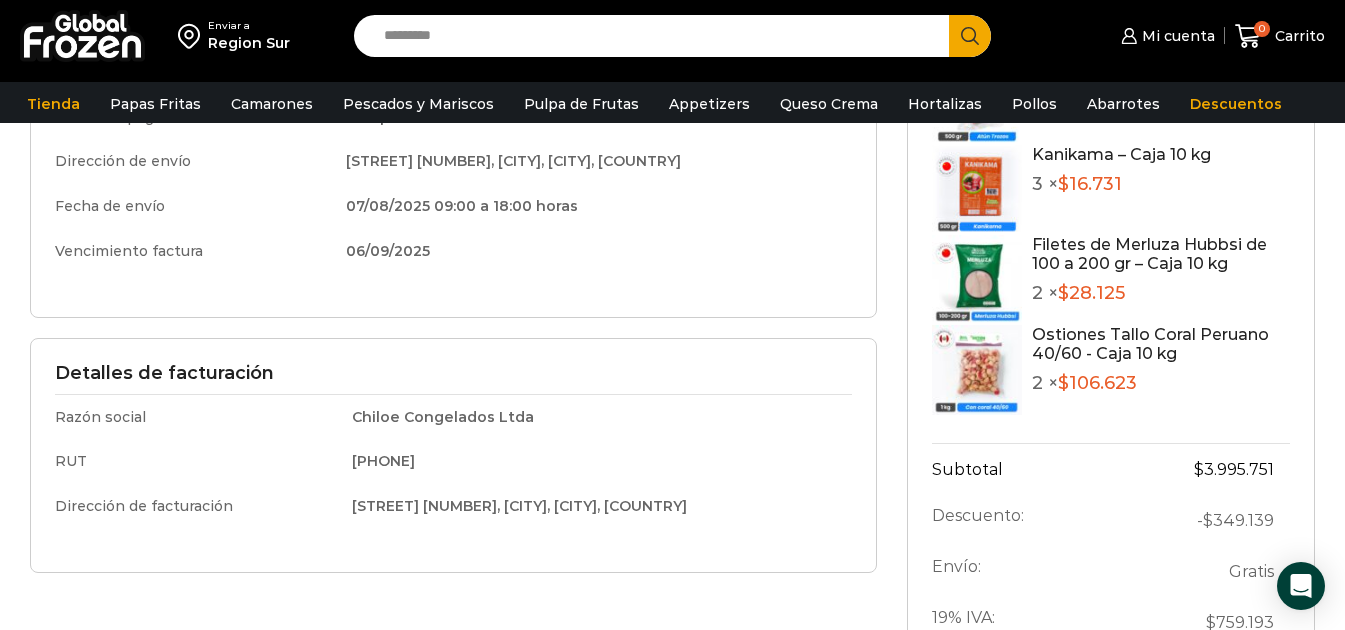 click on "Gracias. Tu pedido ha sido recibido.
Detalles de tu pedido:
Número de pedido:
17530
Date:
Agosto 6, 2025
Email:
CONTACTO@CHILOECONGELADOS.CL
Total:
$ 4.754.944
Payment method:
Compra con crédito Global Frozen
Read about our privacy policy
Usando tu línea de crédito" at bounding box center (672, 245) 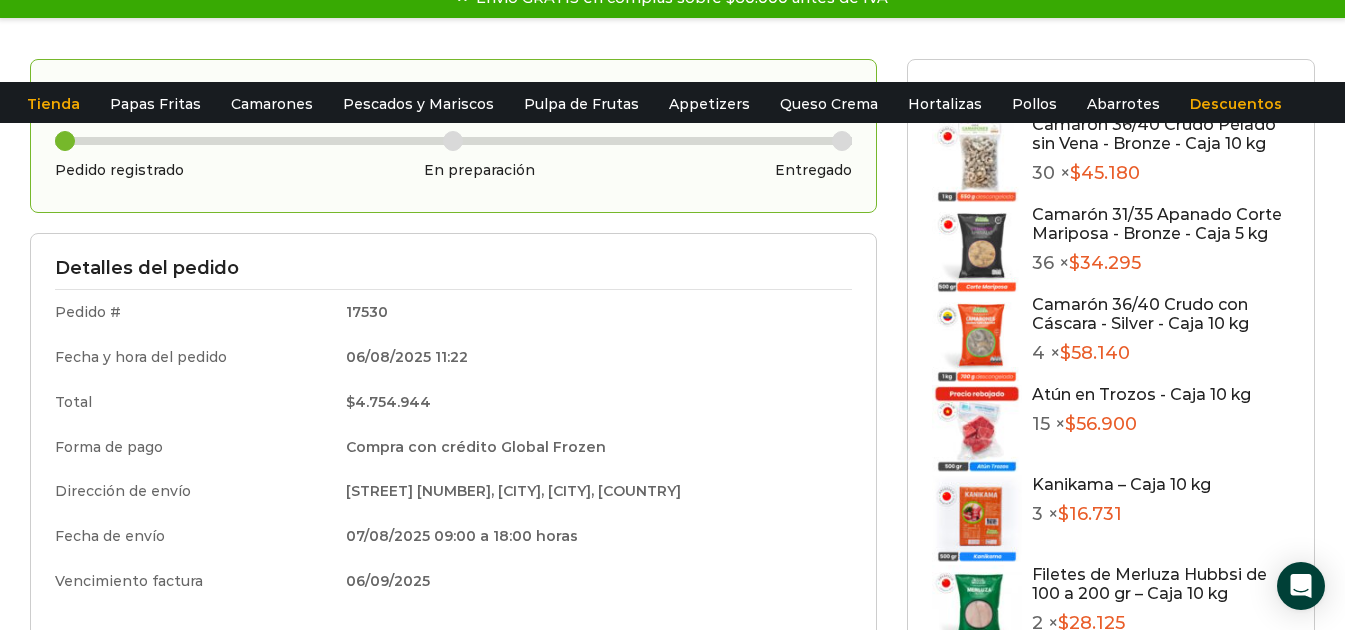 scroll, scrollTop: 0, scrollLeft: 0, axis: both 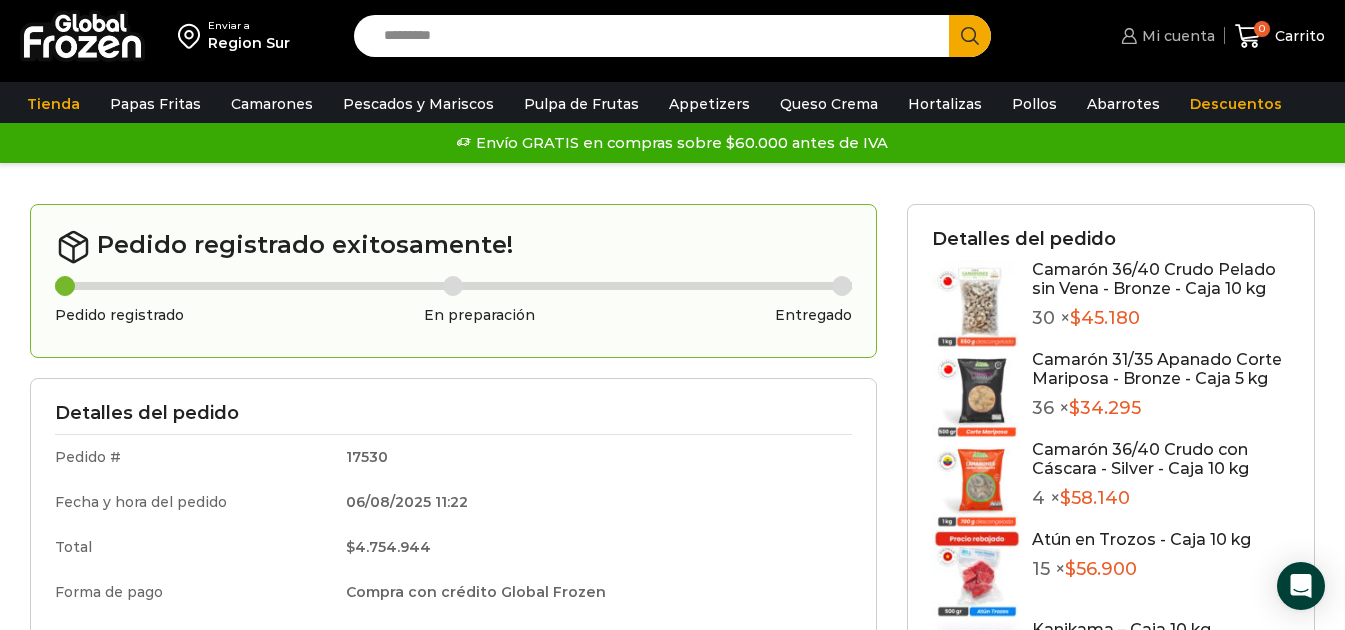 click on "Mi cuenta" at bounding box center (1176, 36) 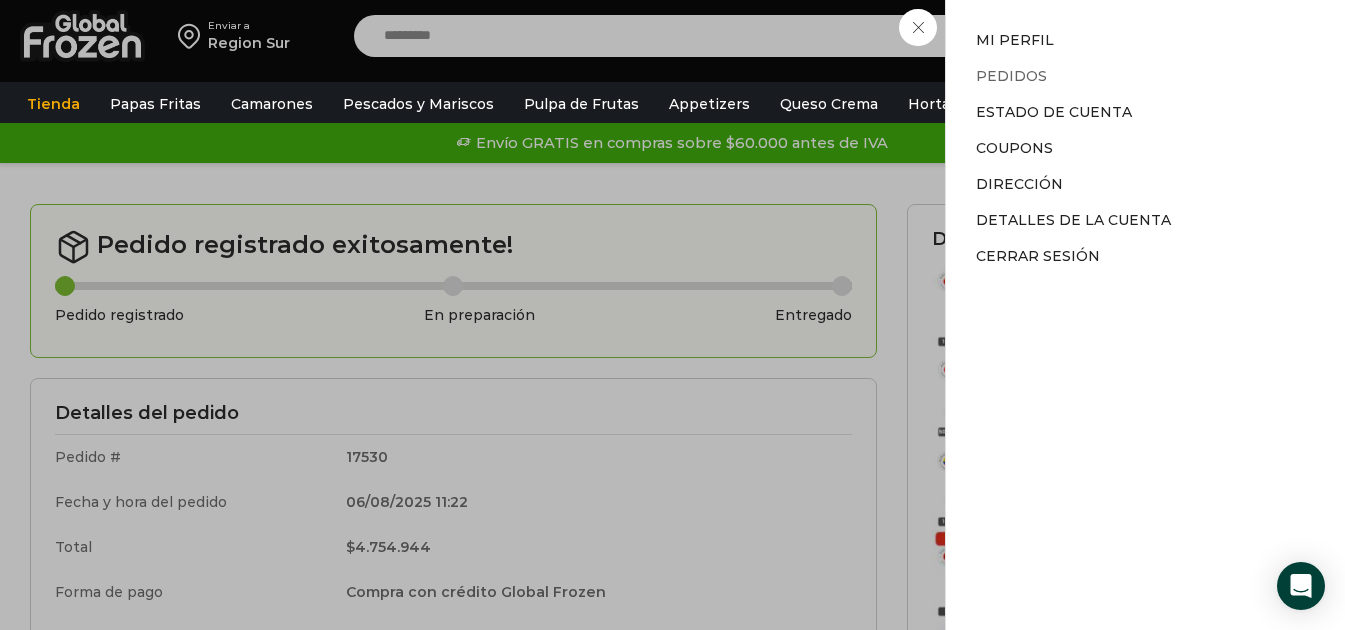 click on "Pedidos" at bounding box center (1011, 76) 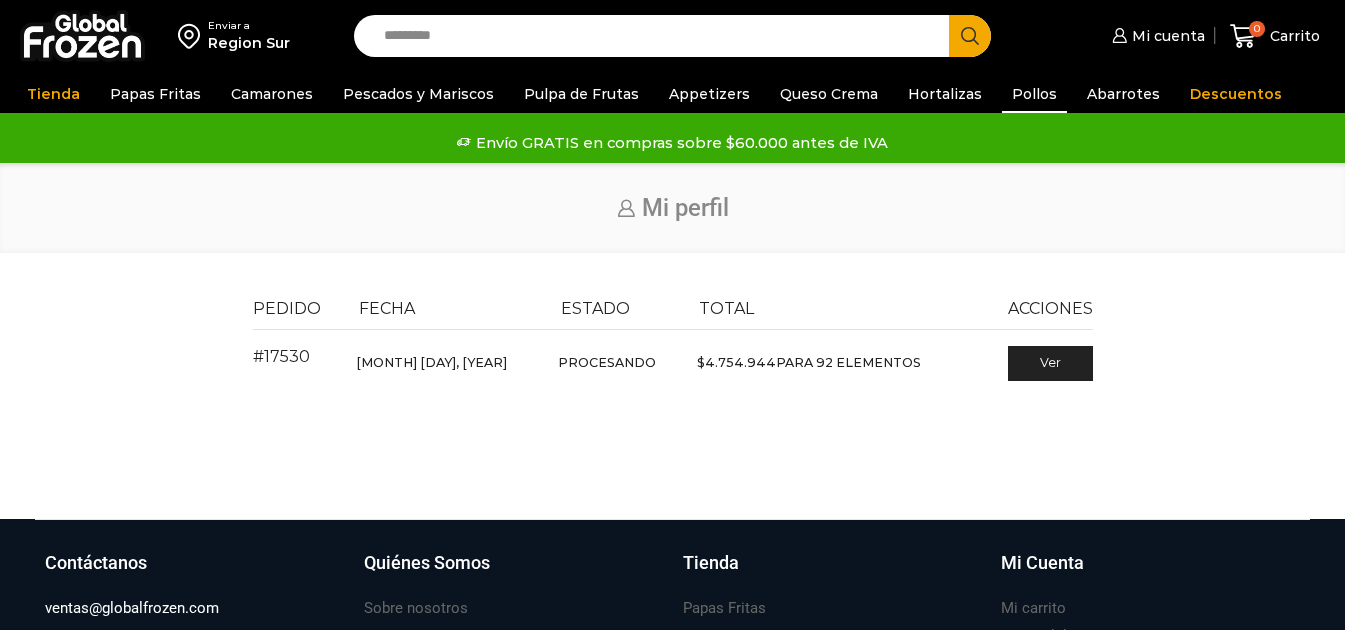scroll, scrollTop: 0, scrollLeft: 0, axis: both 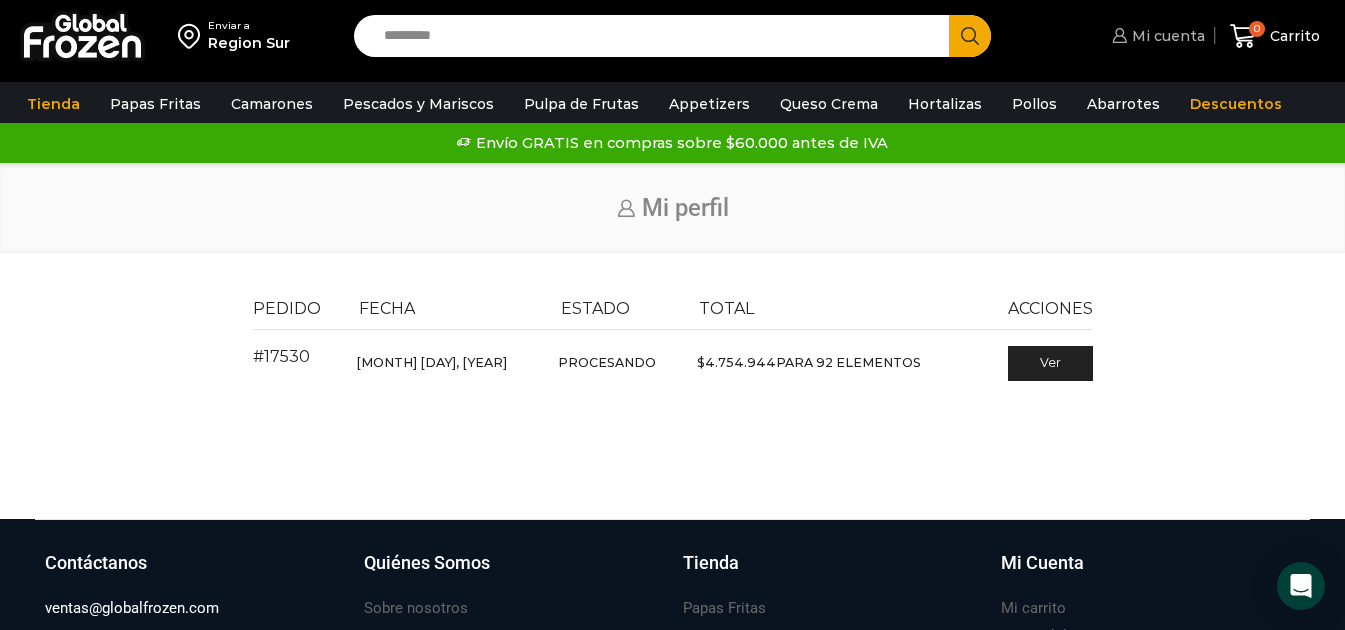 click on "Mi cuenta" at bounding box center [1166, 36] 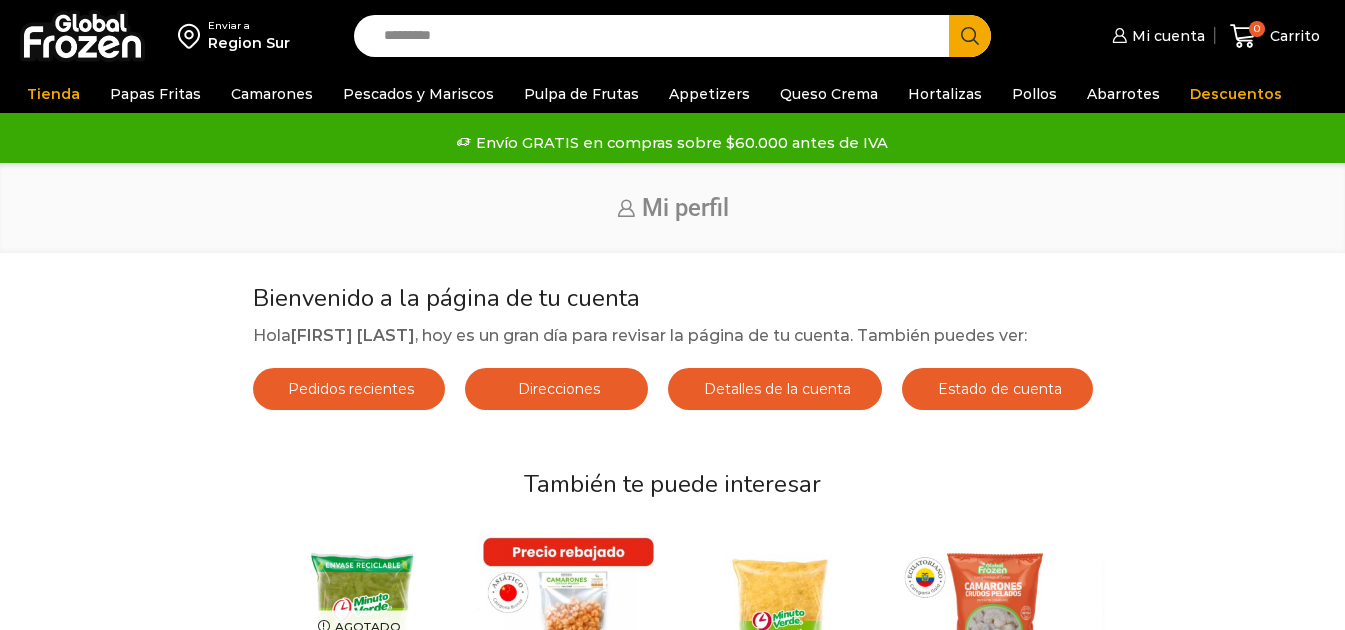 scroll, scrollTop: 0, scrollLeft: 0, axis: both 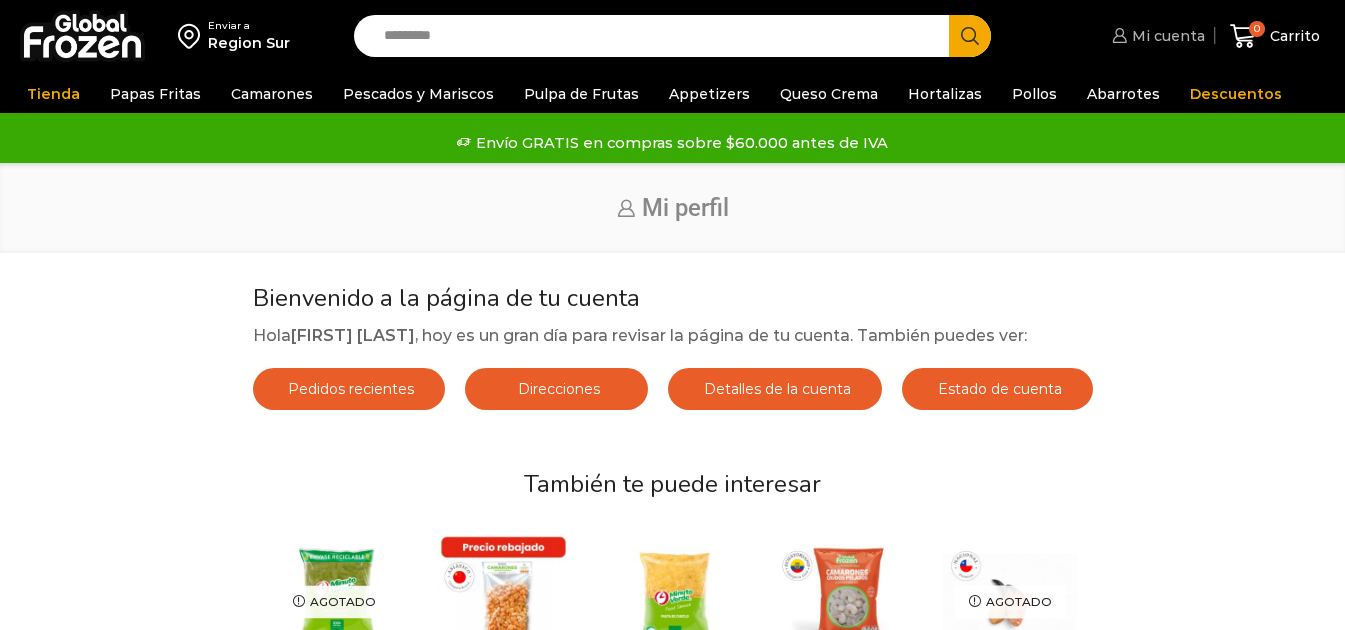 click on "Mi cuenta" at bounding box center [1166, 36] 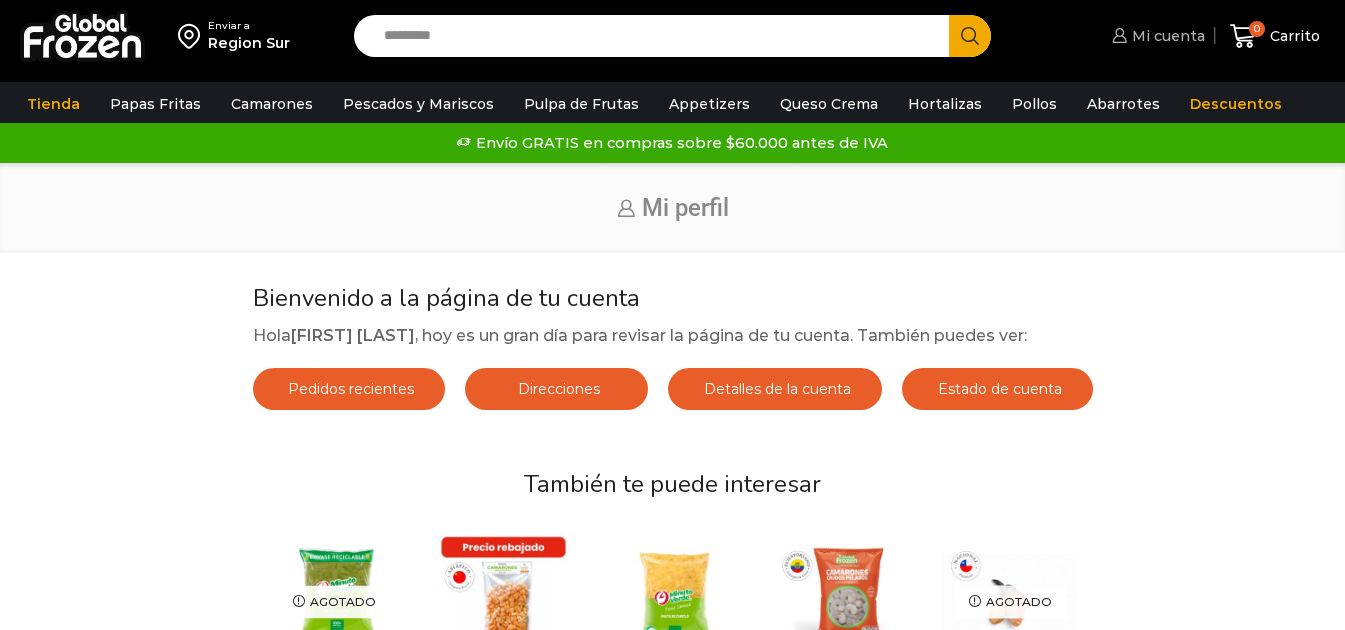 scroll, scrollTop: 0, scrollLeft: 0, axis: both 